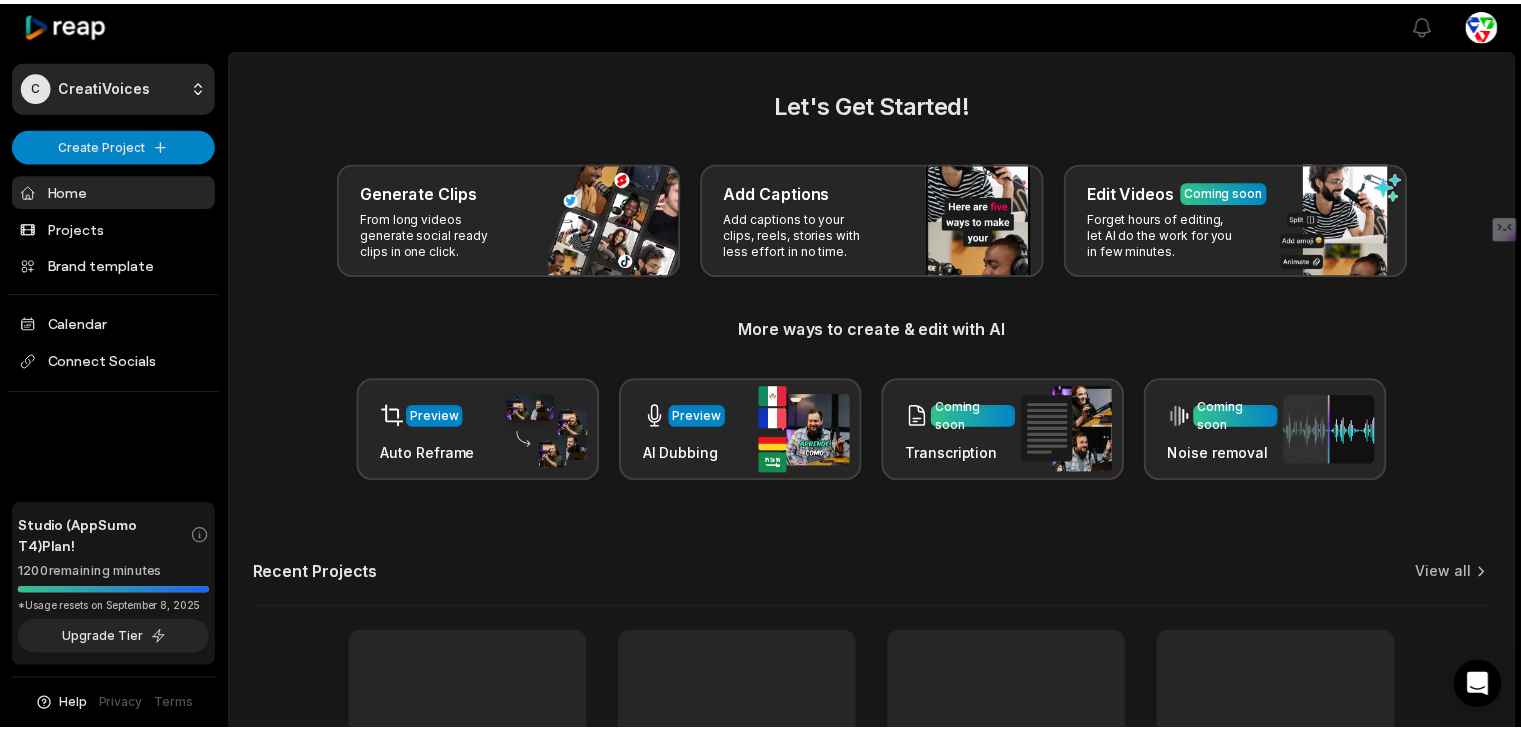 scroll, scrollTop: 0, scrollLeft: 0, axis: both 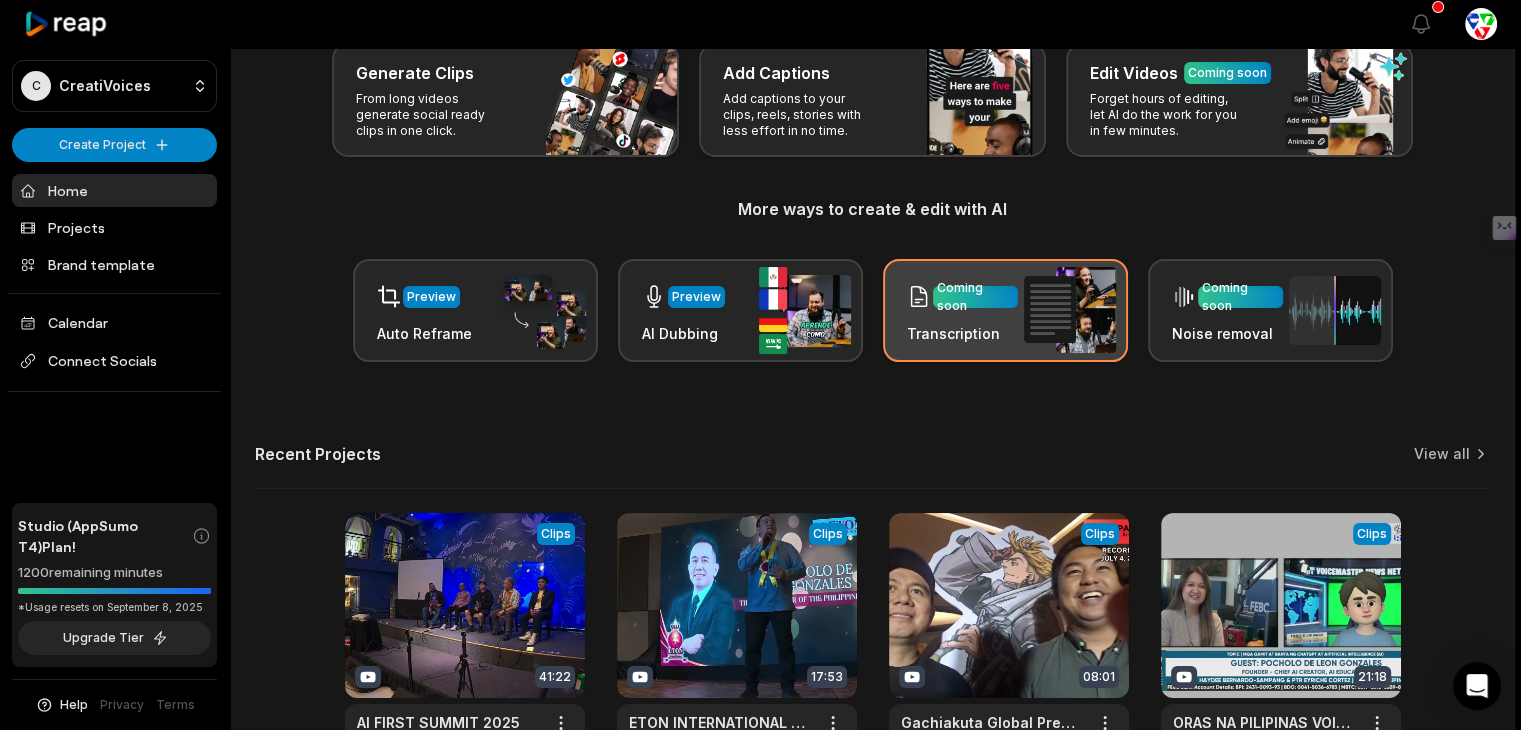 click on "Coming soon" at bounding box center (962, 296) 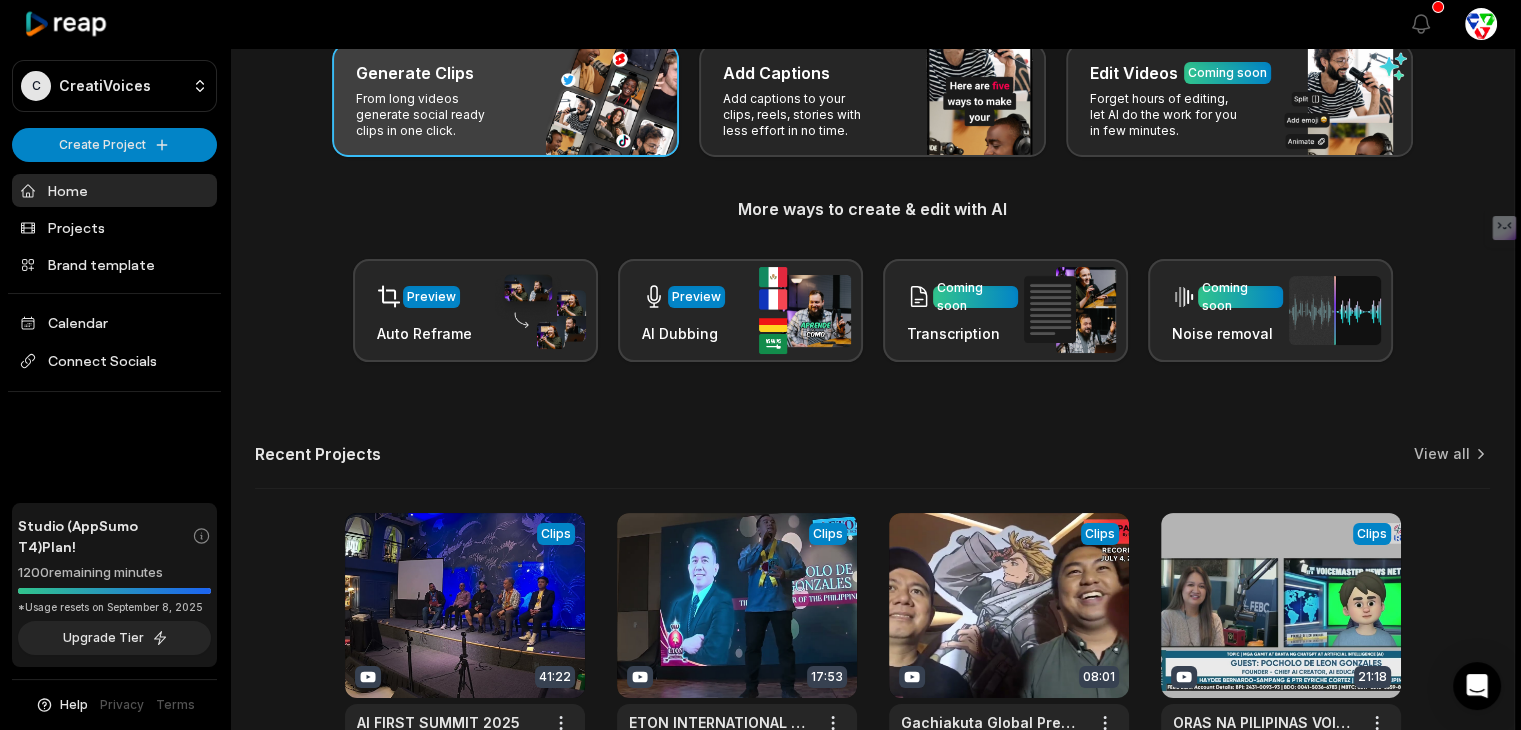 scroll, scrollTop: 0, scrollLeft: 0, axis: both 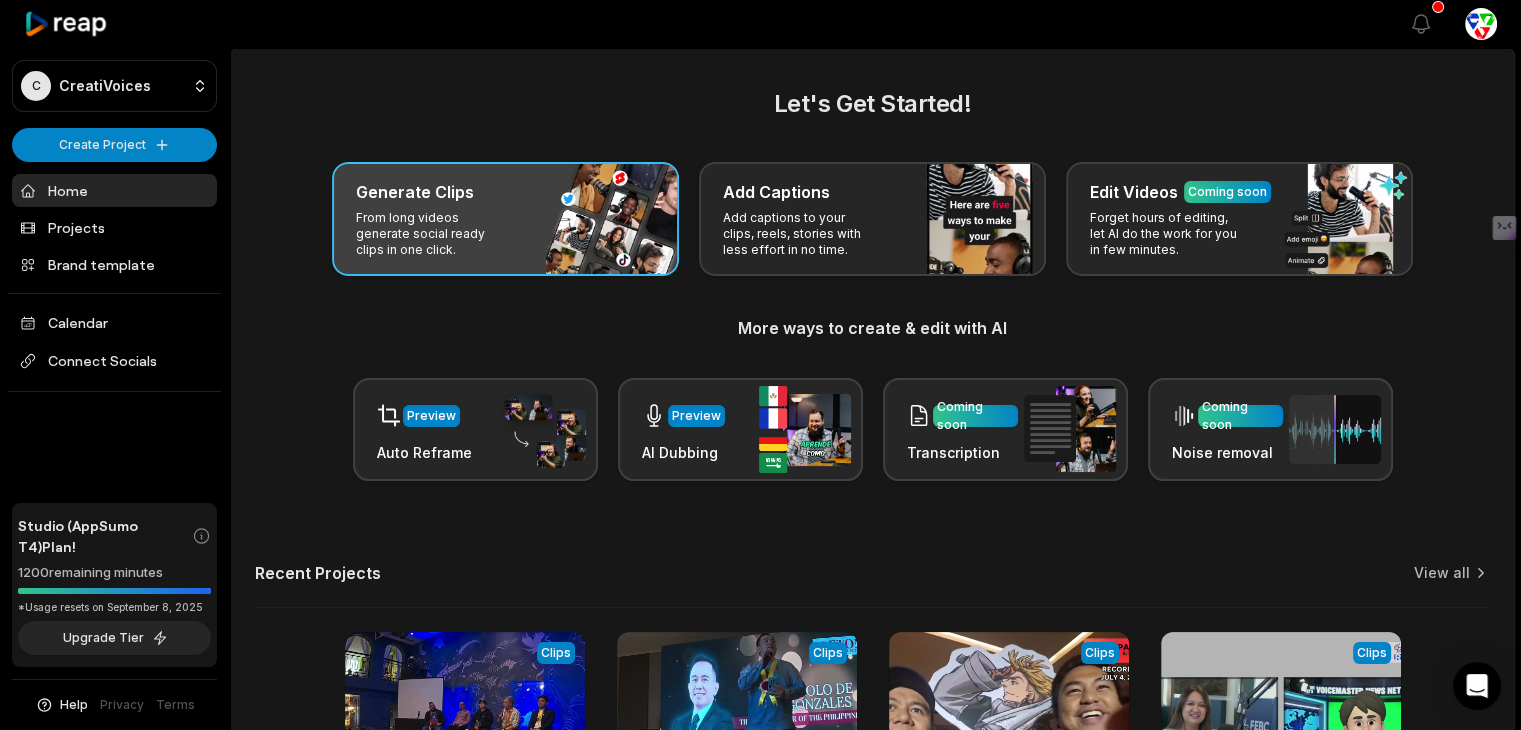 click on "From long videos generate social ready clips in one click." at bounding box center (433, 234) 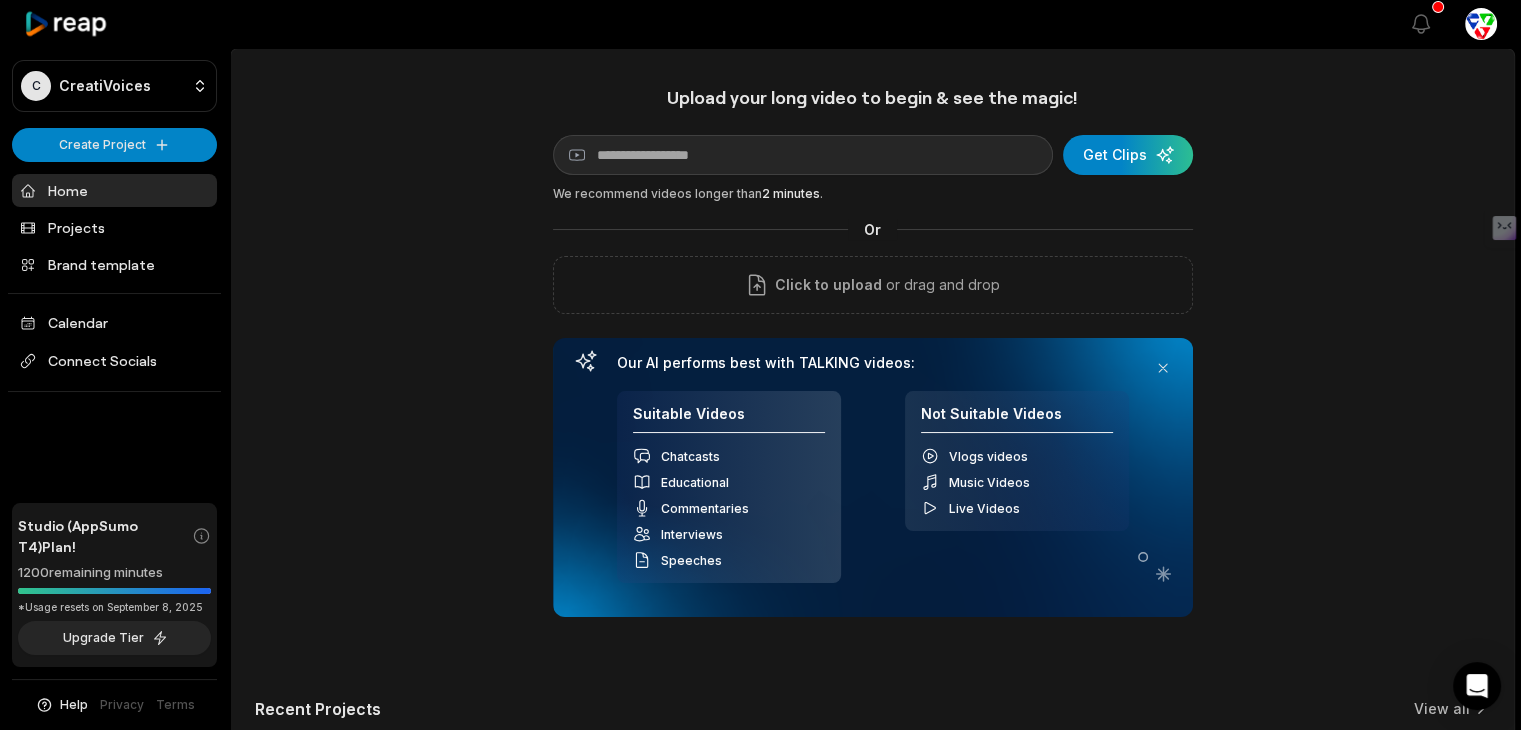scroll, scrollTop: 0, scrollLeft: 0, axis: both 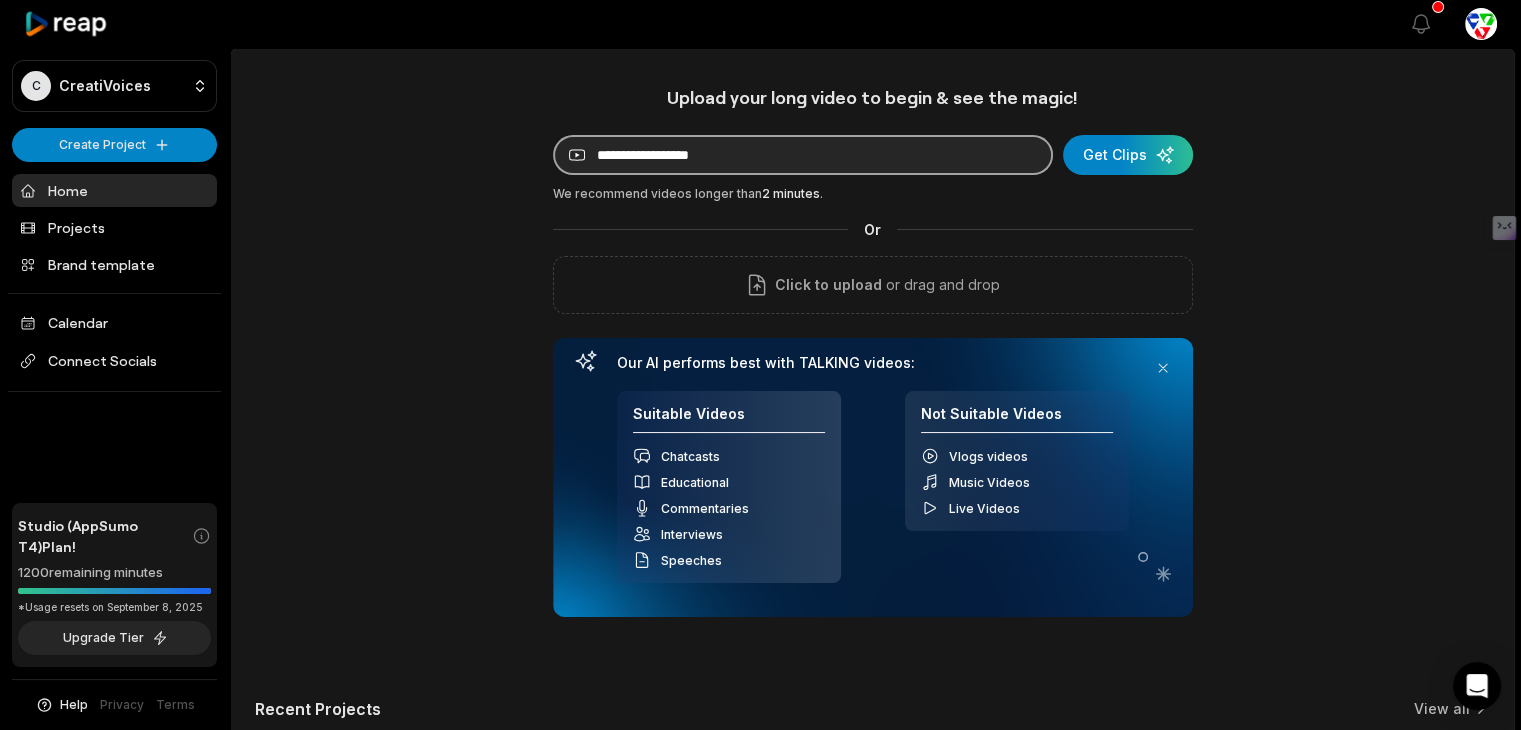 click at bounding box center [803, 155] 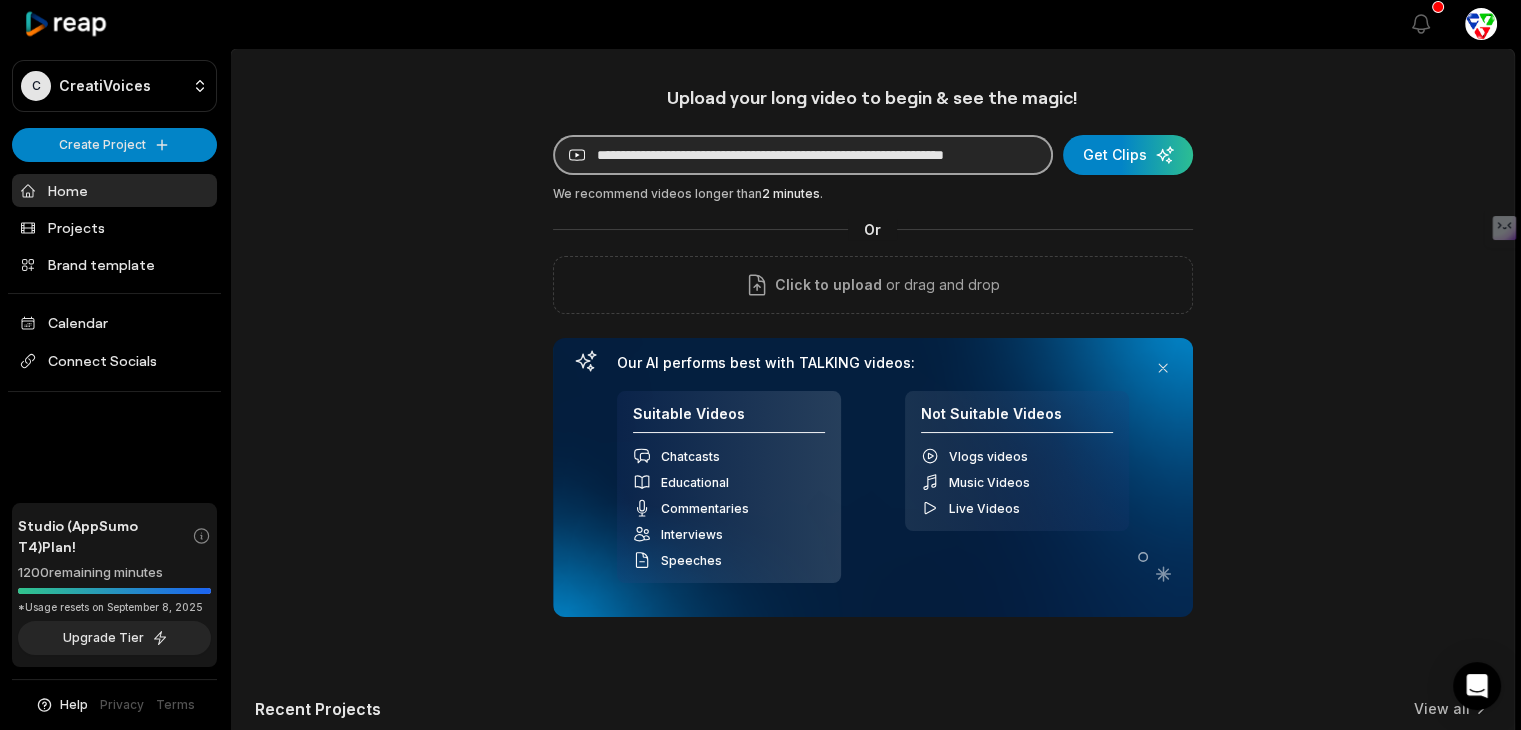 scroll, scrollTop: 0, scrollLeft: 72, axis: horizontal 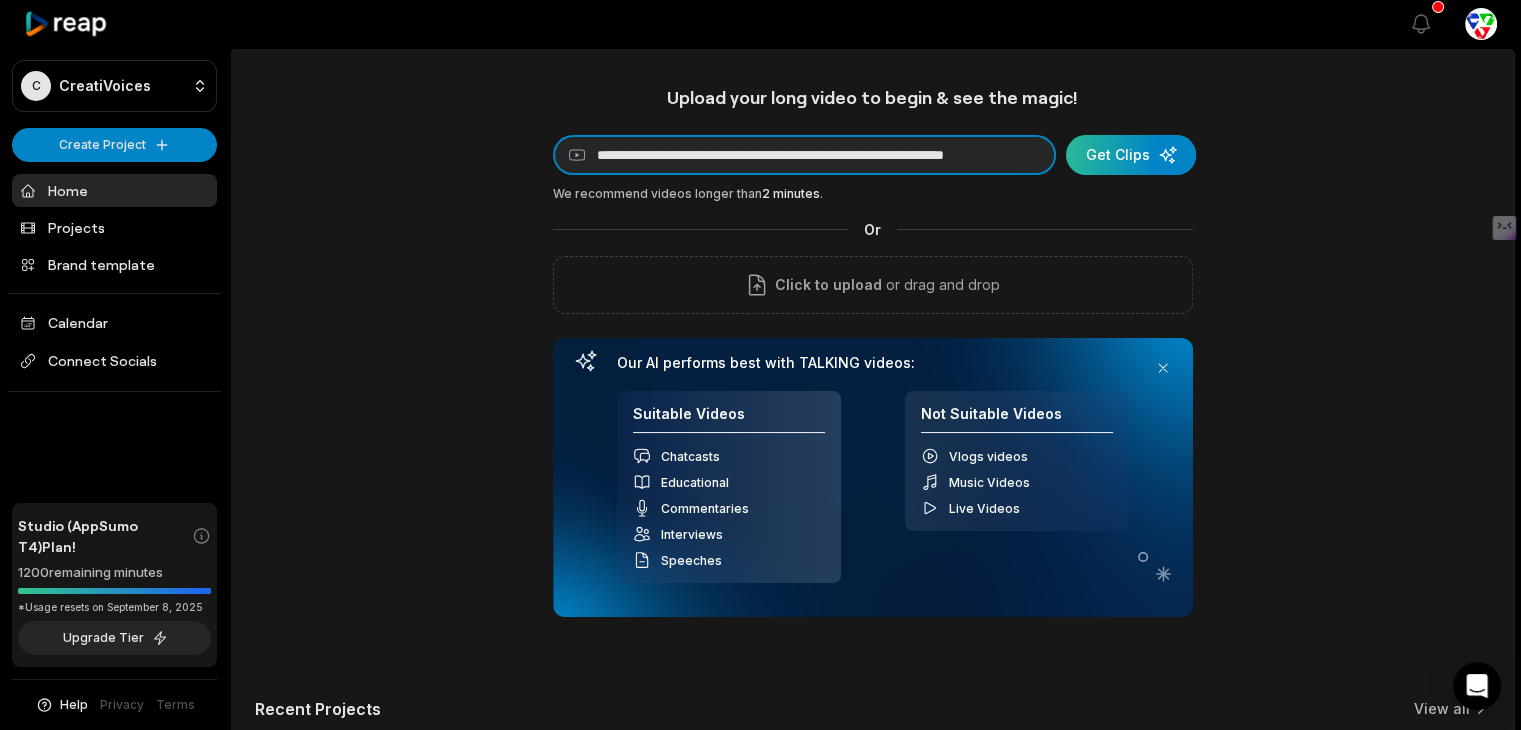 type on "**********" 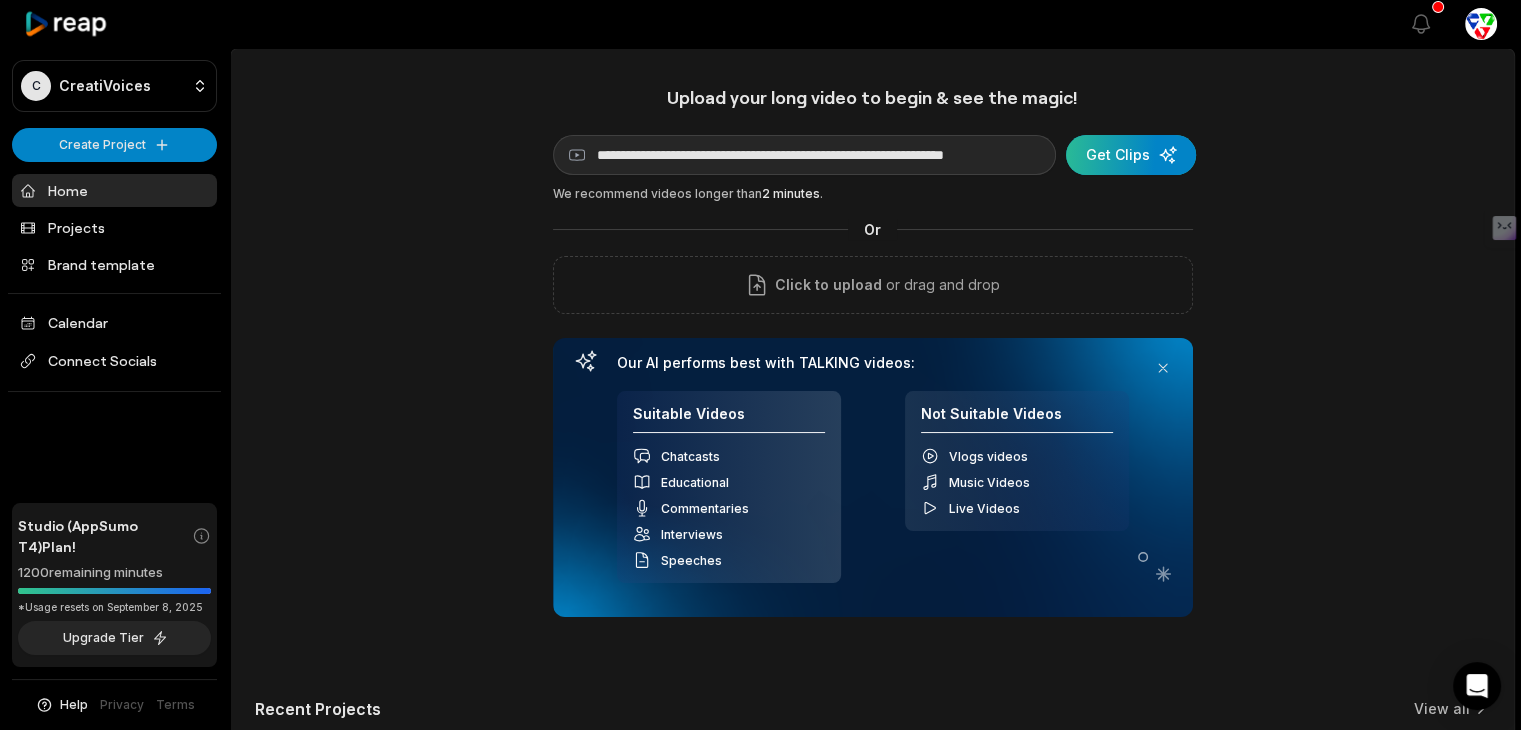 click at bounding box center [1131, 155] 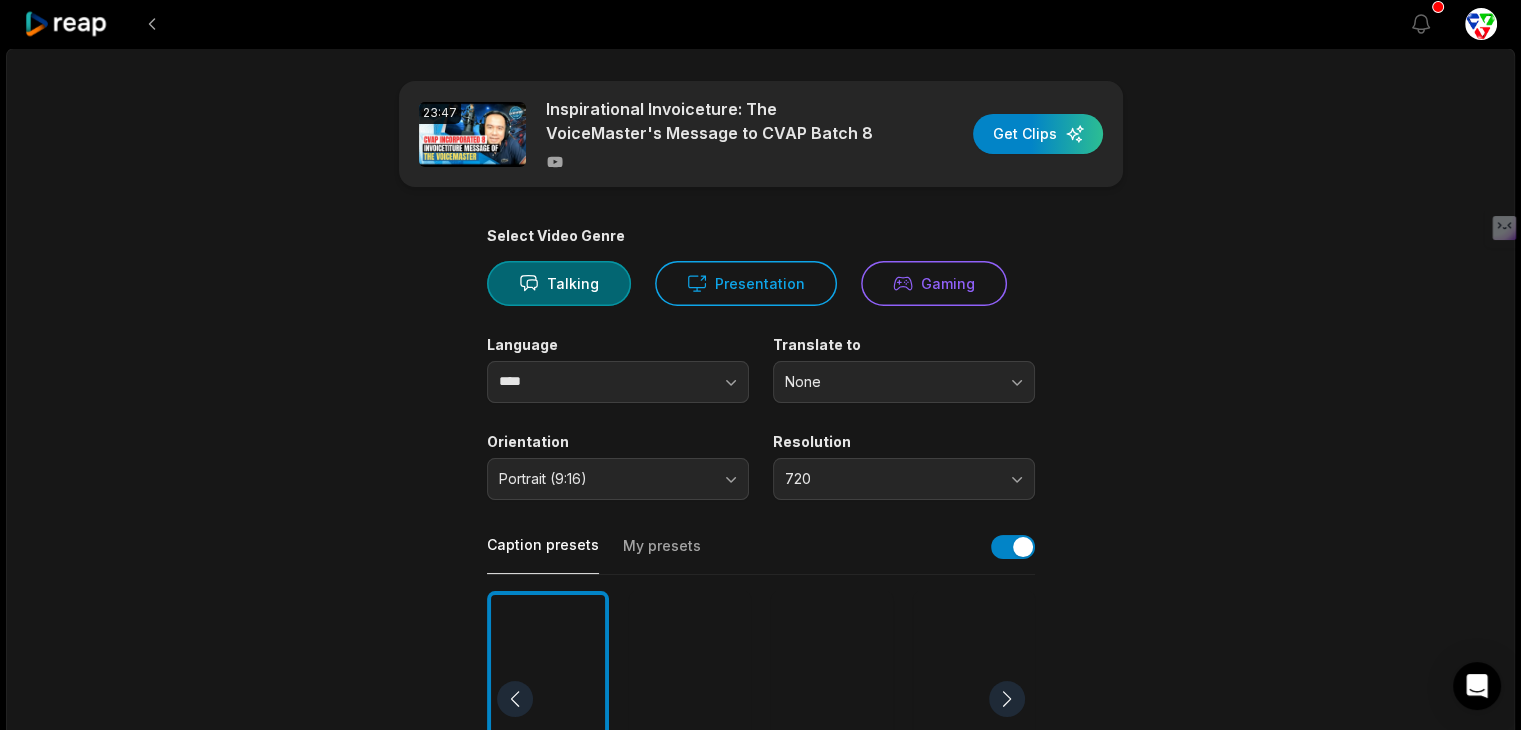 scroll, scrollTop: 0, scrollLeft: 0, axis: both 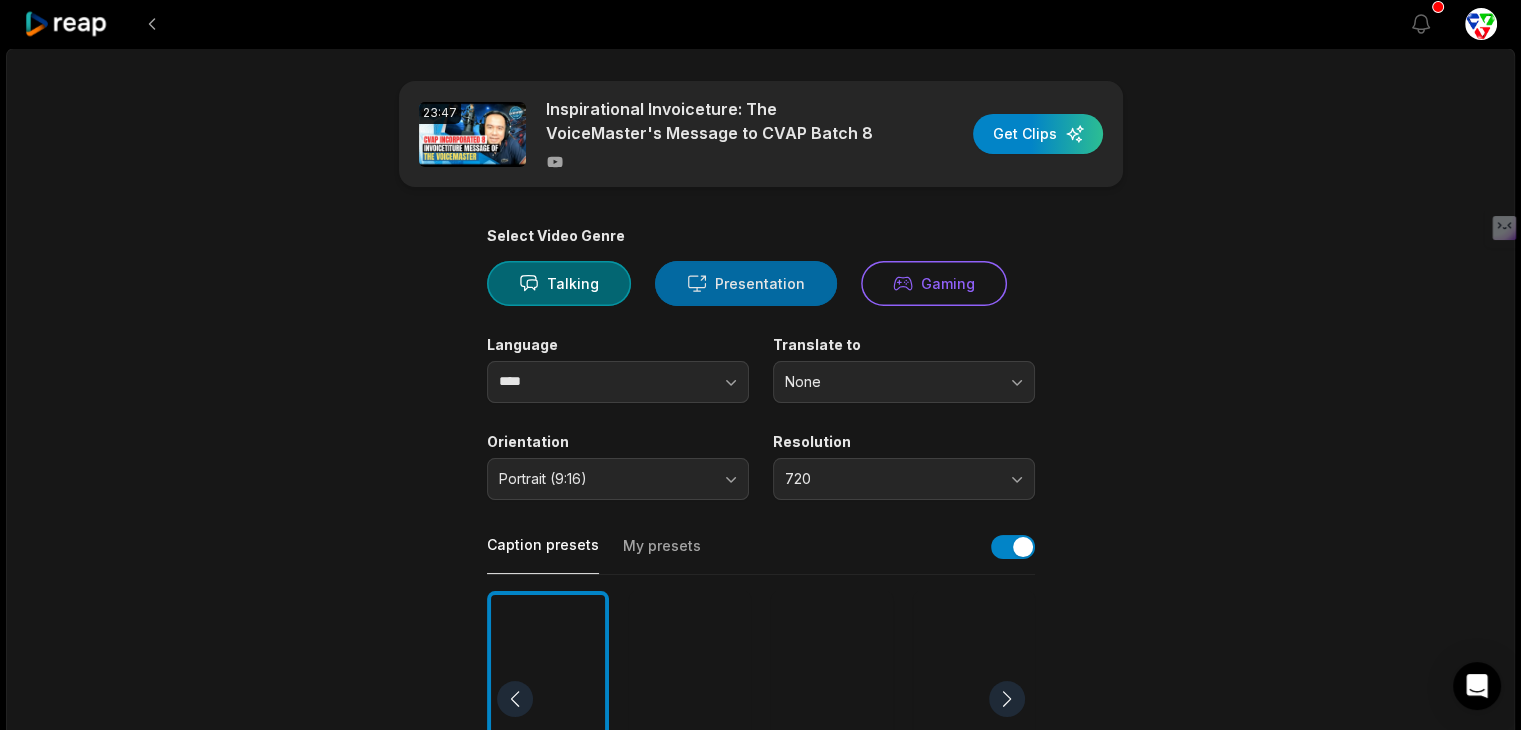 click on "Presentation" at bounding box center (746, 283) 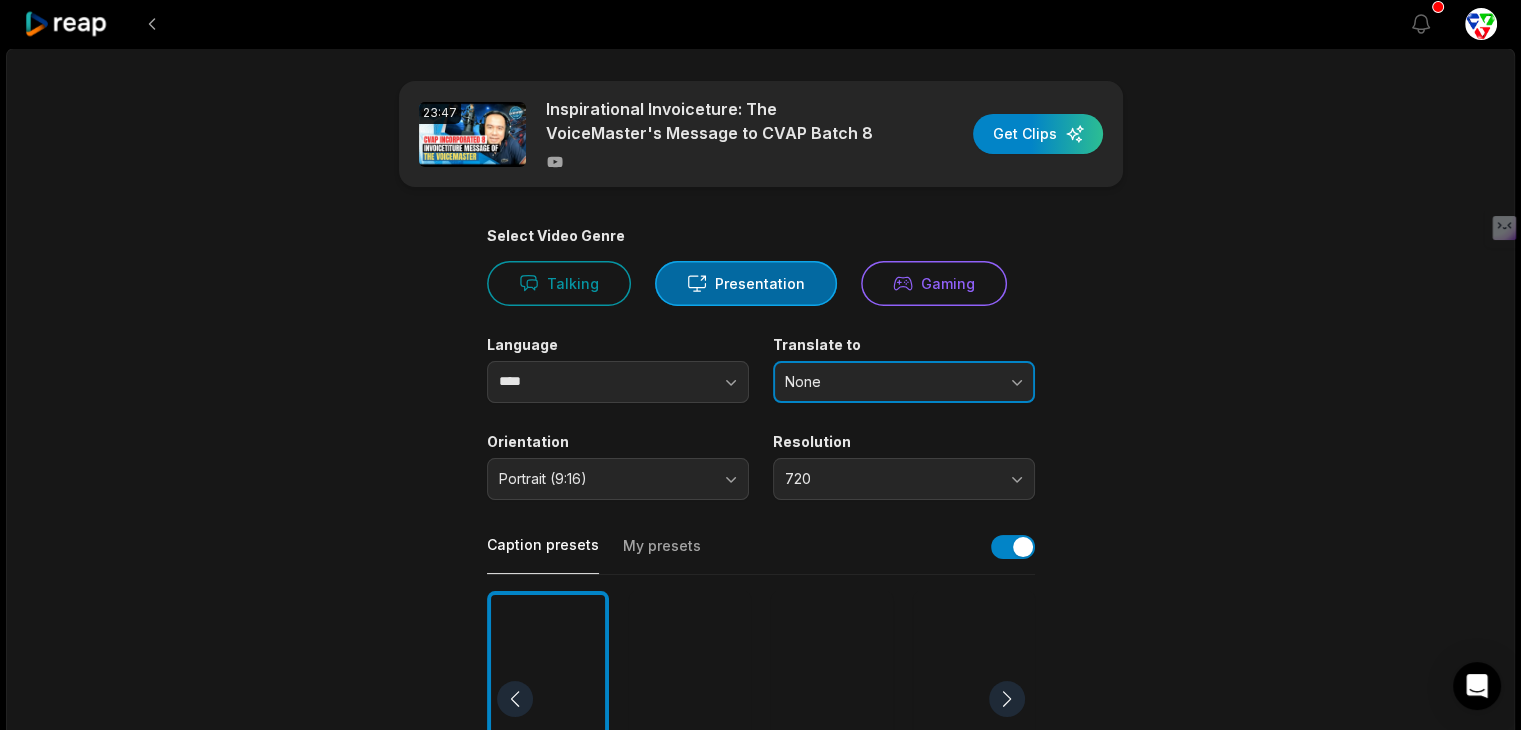 click on "None" at bounding box center (890, 382) 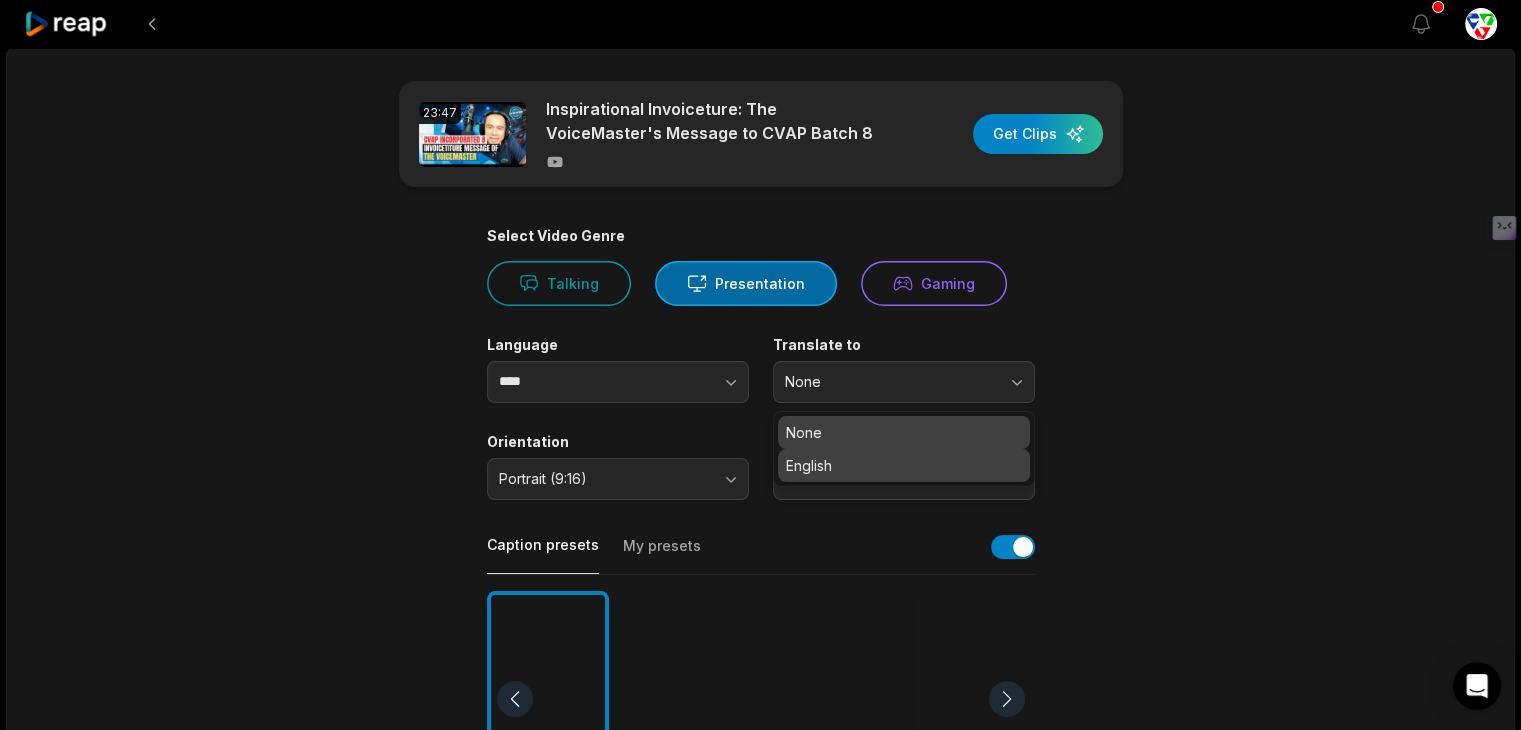 click on "English" at bounding box center [904, 465] 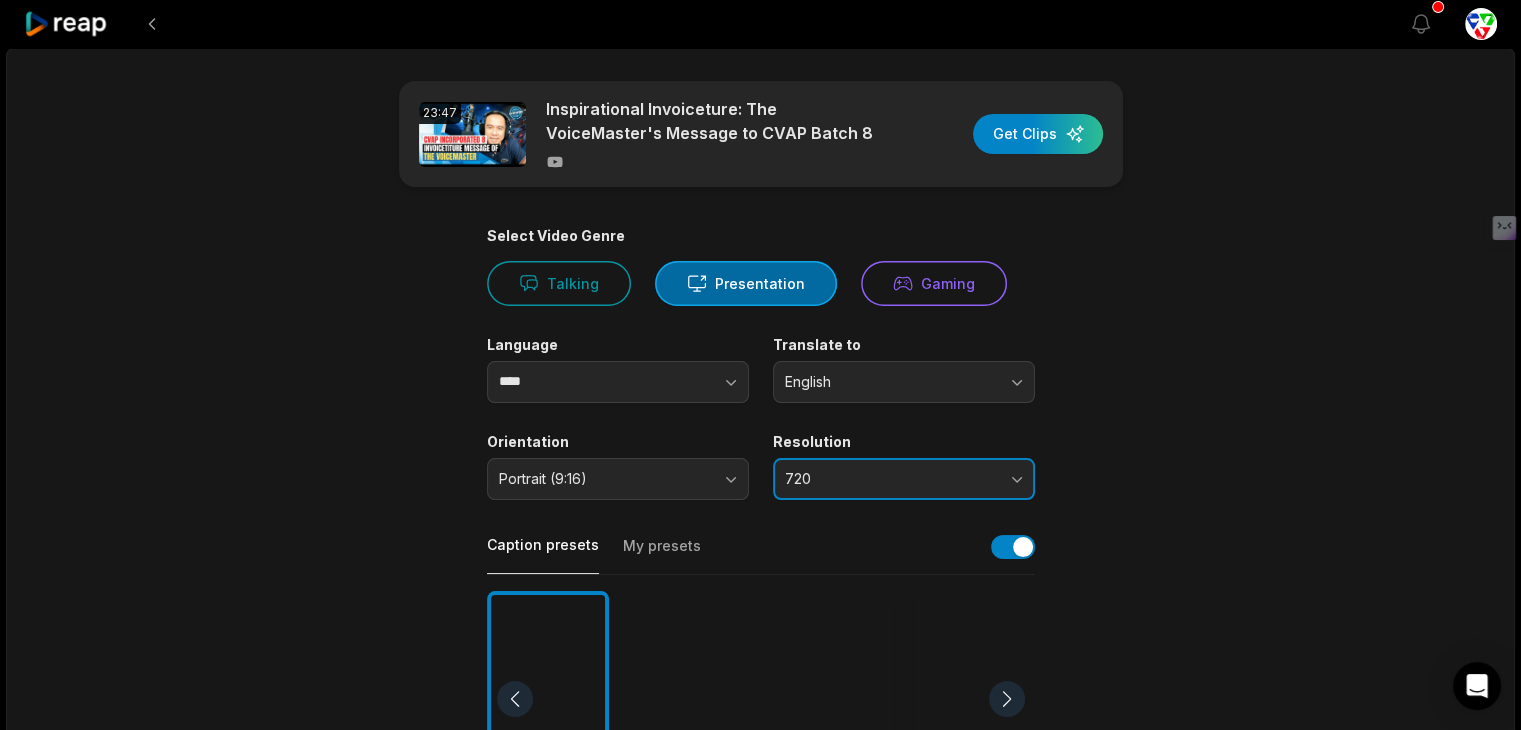 click on "720" at bounding box center (890, 479) 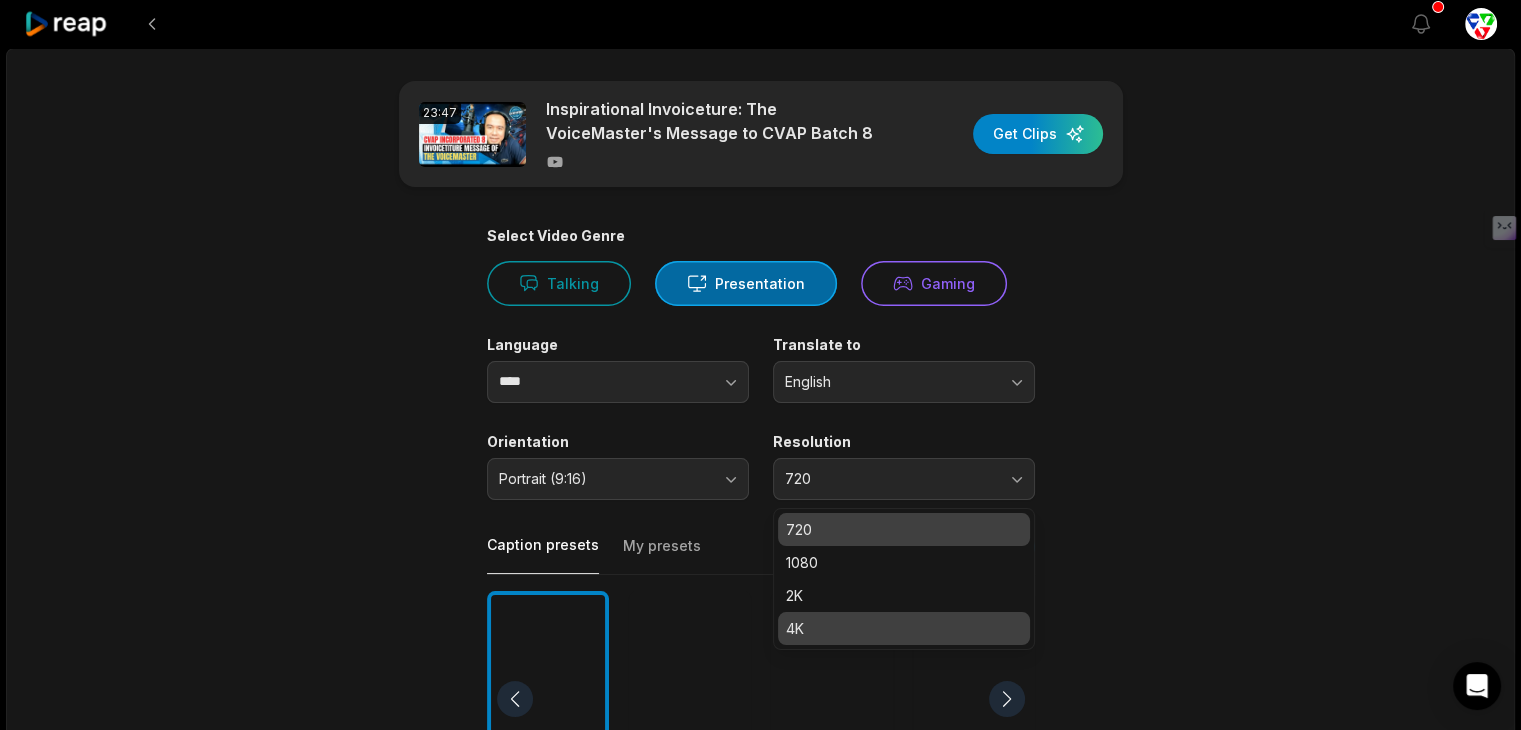 click on "4K" at bounding box center (904, 628) 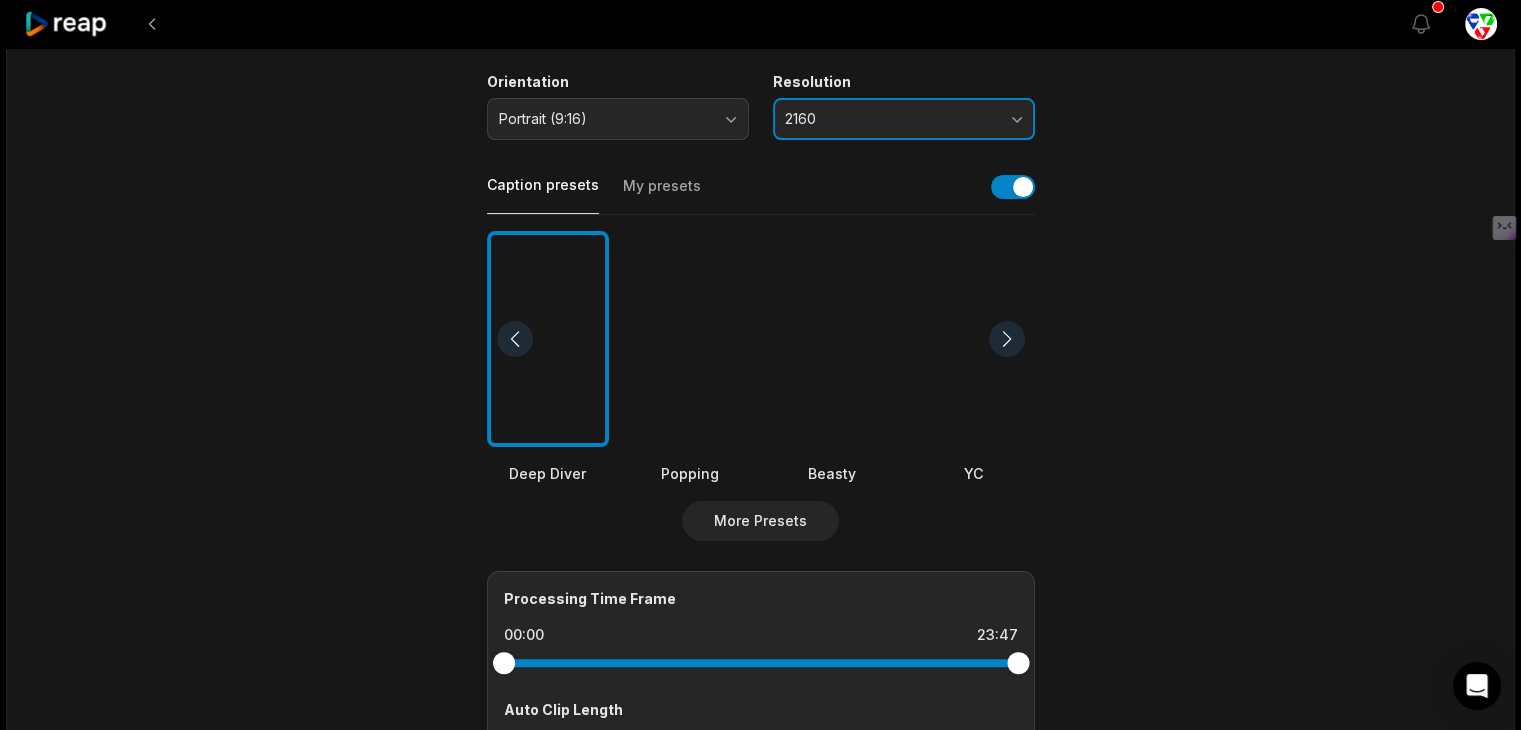 scroll, scrollTop: 360, scrollLeft: 0, axis: vertical 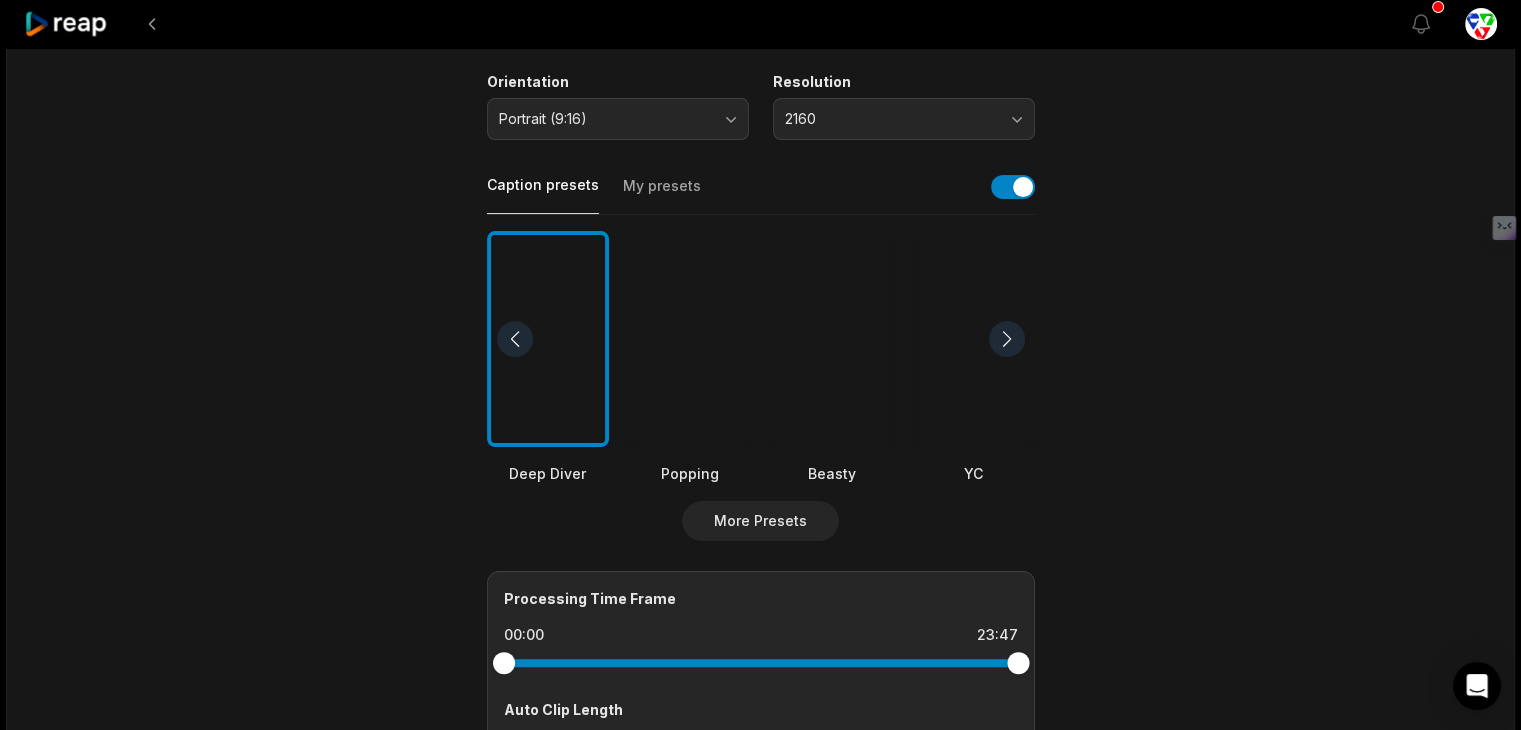 click at bounding box center (690, 339) 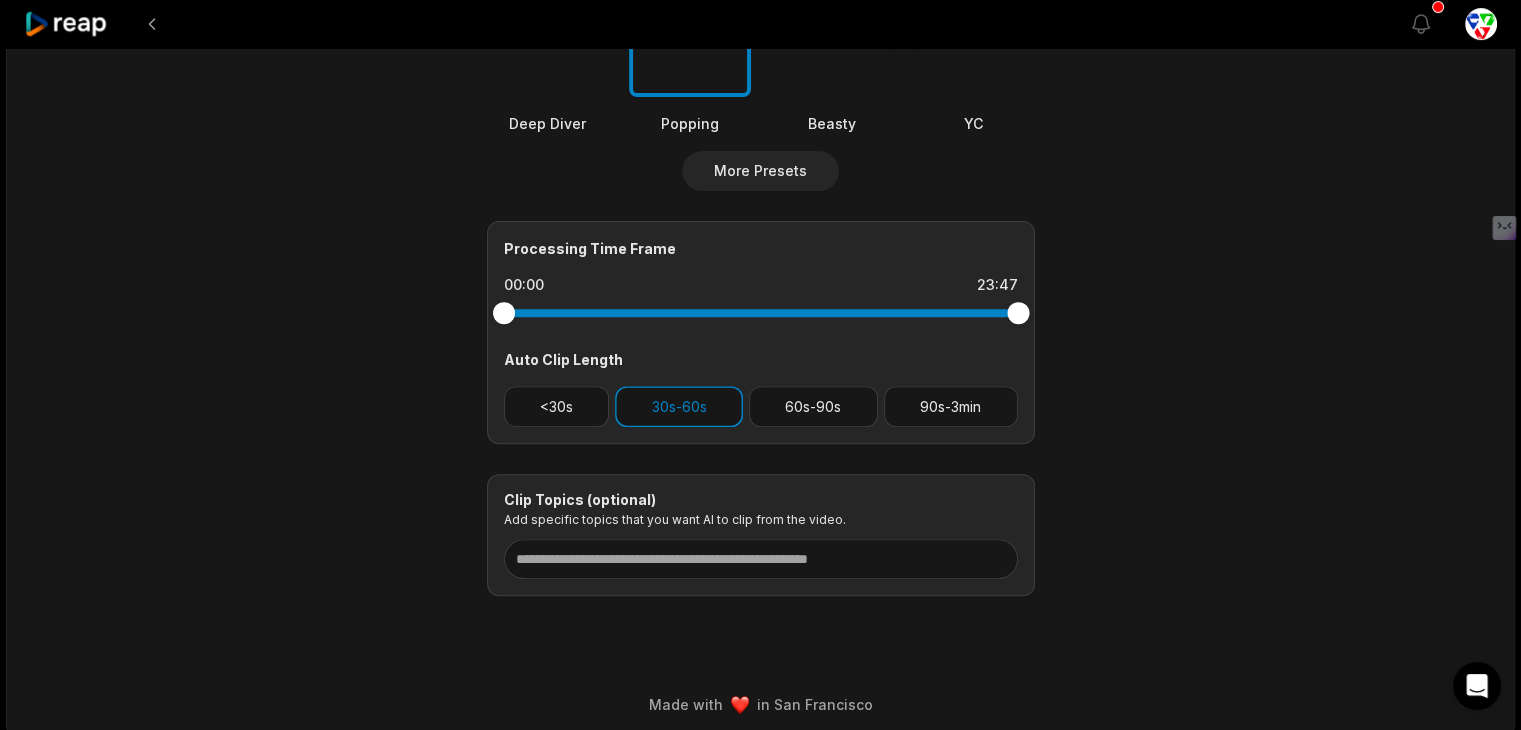 scroll, scrollTop: 711, scrollLeft: 0, axis: vertical 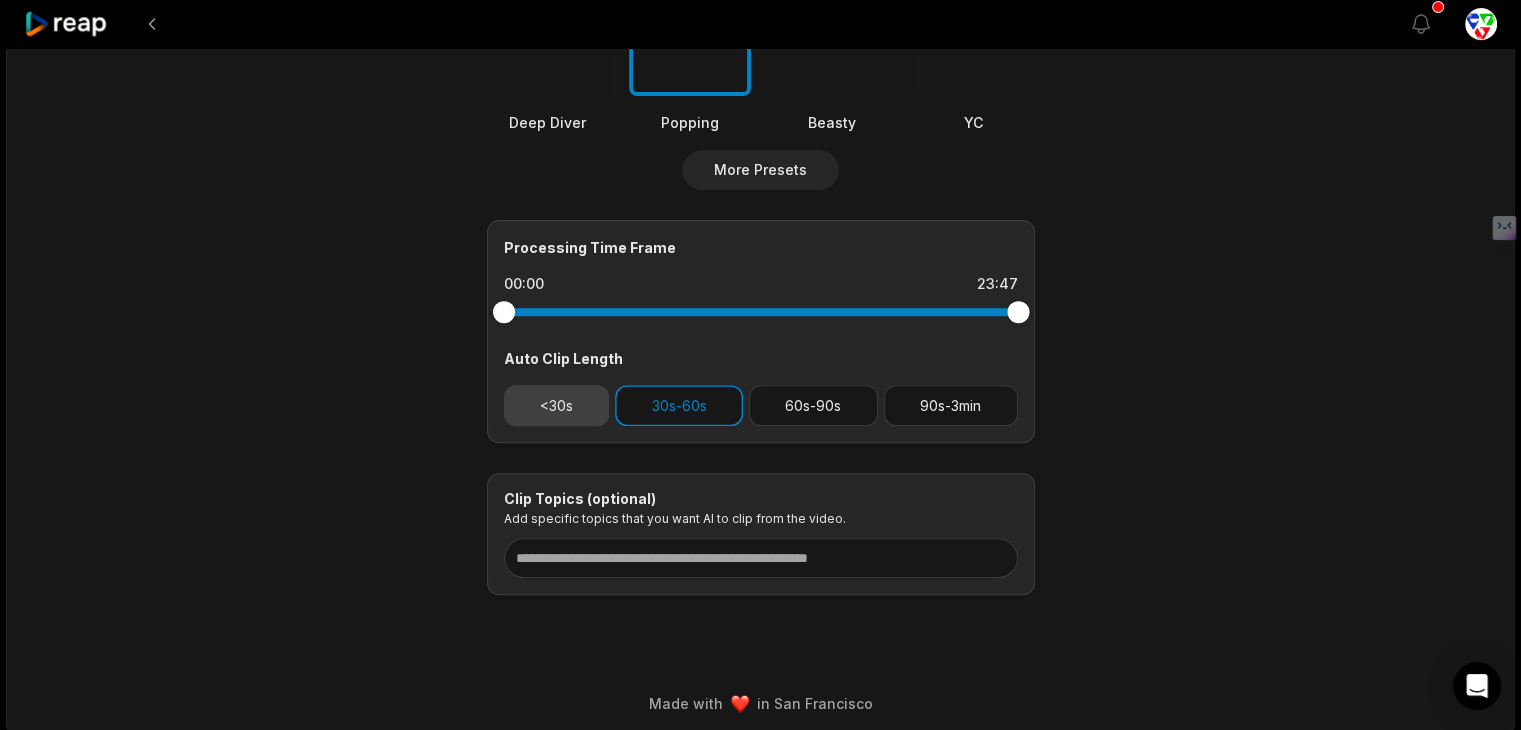 click on "<30s" at bounding box center [557, 405] 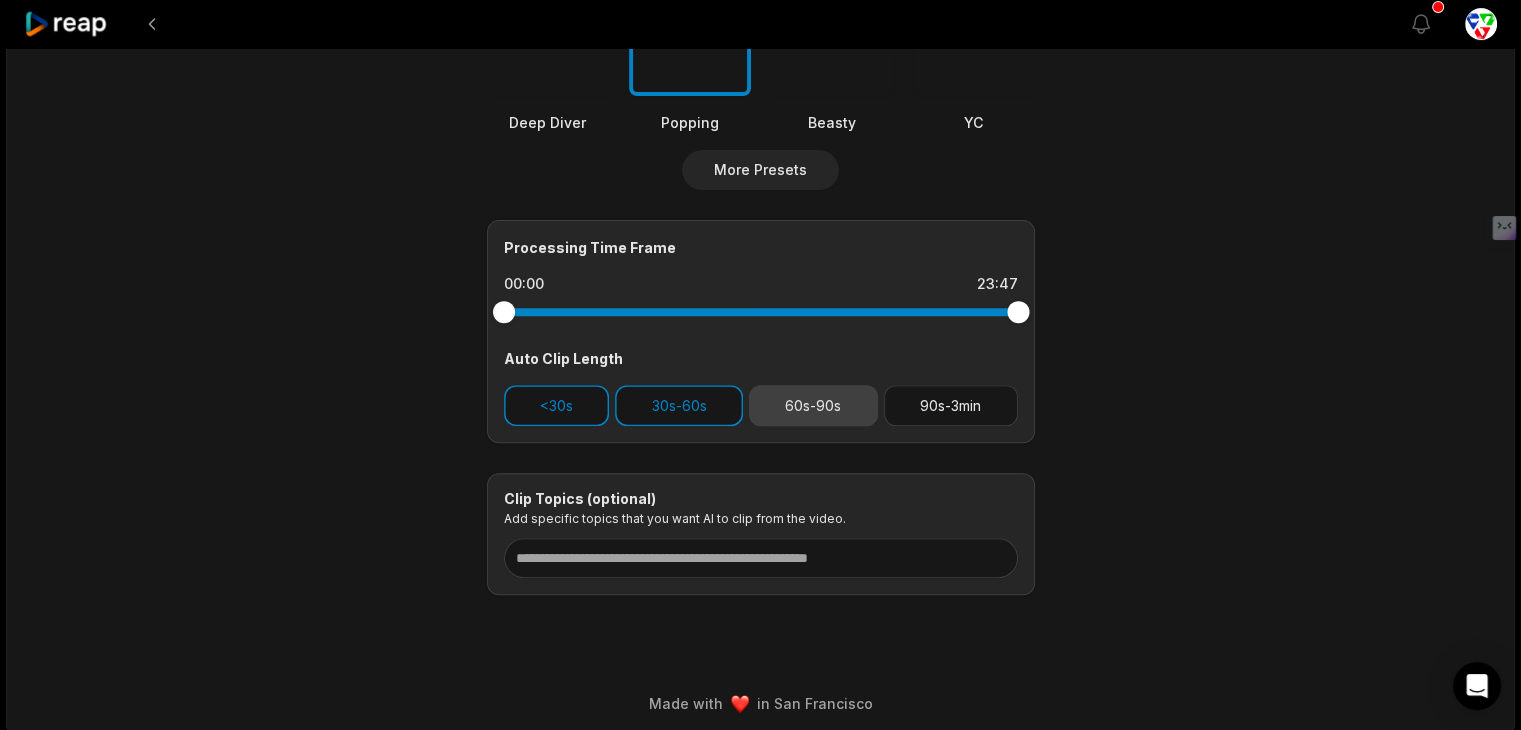 click on "60s-90s" at bounding box center [813, 405] 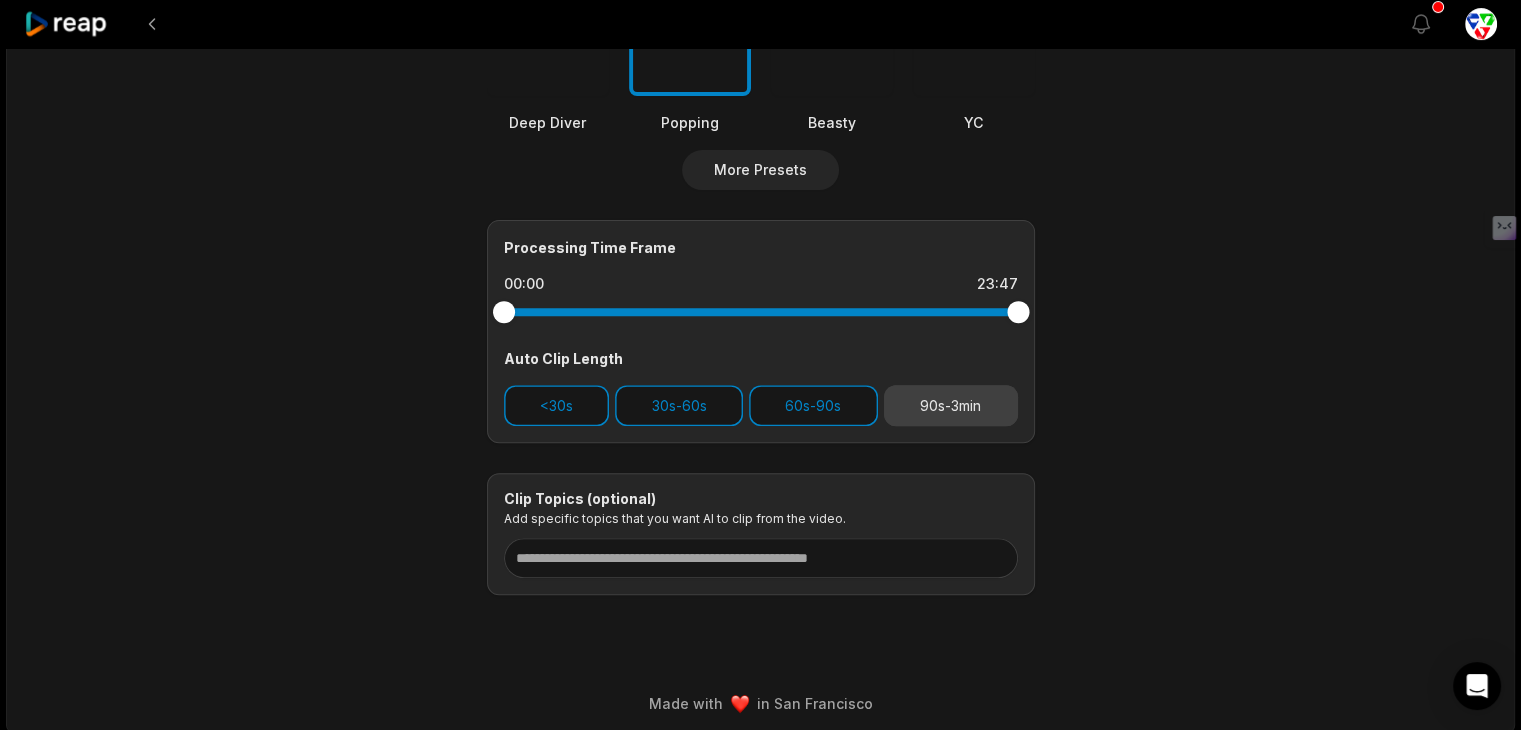 click on "90s-3min" at bounding box center [951, 405] 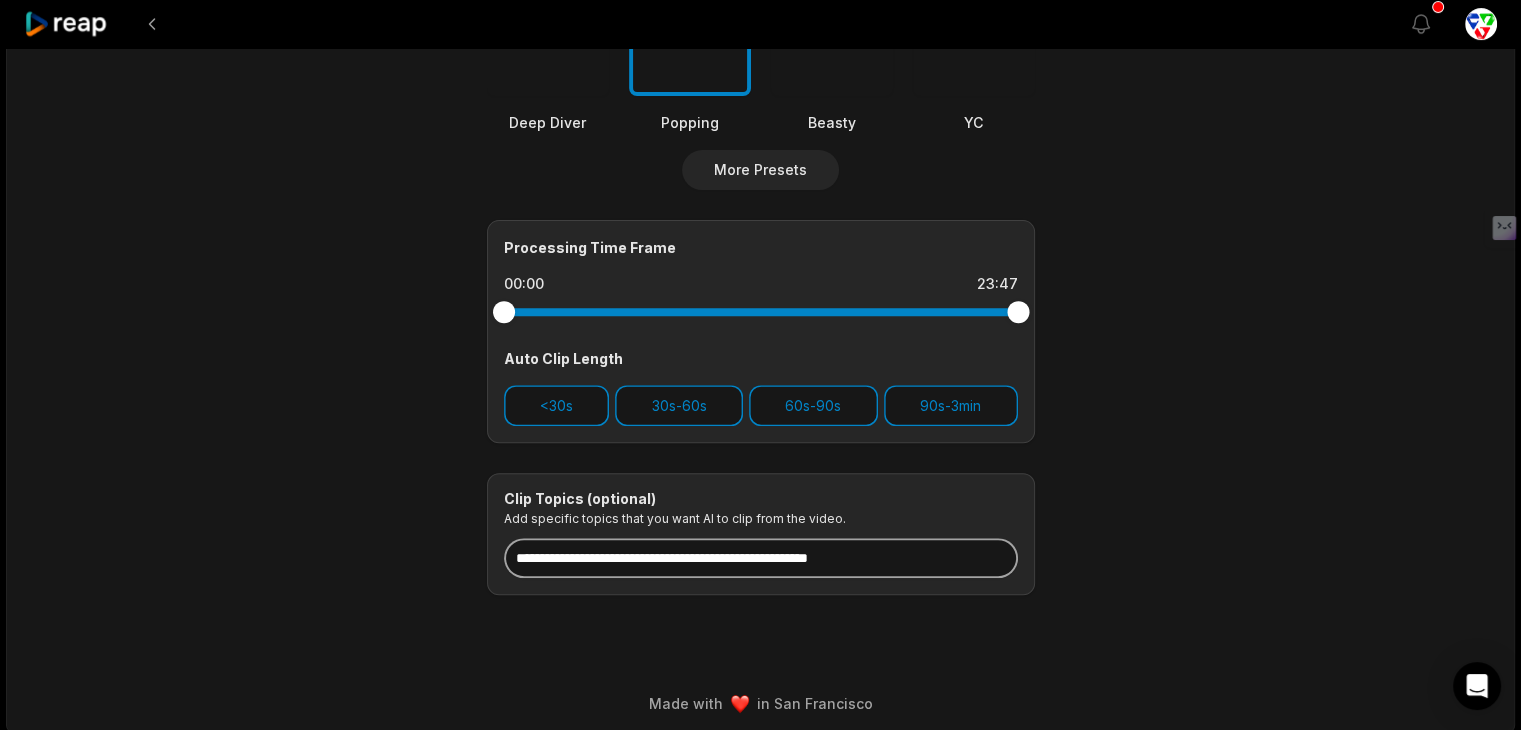 click at bounding box center (761, 558) 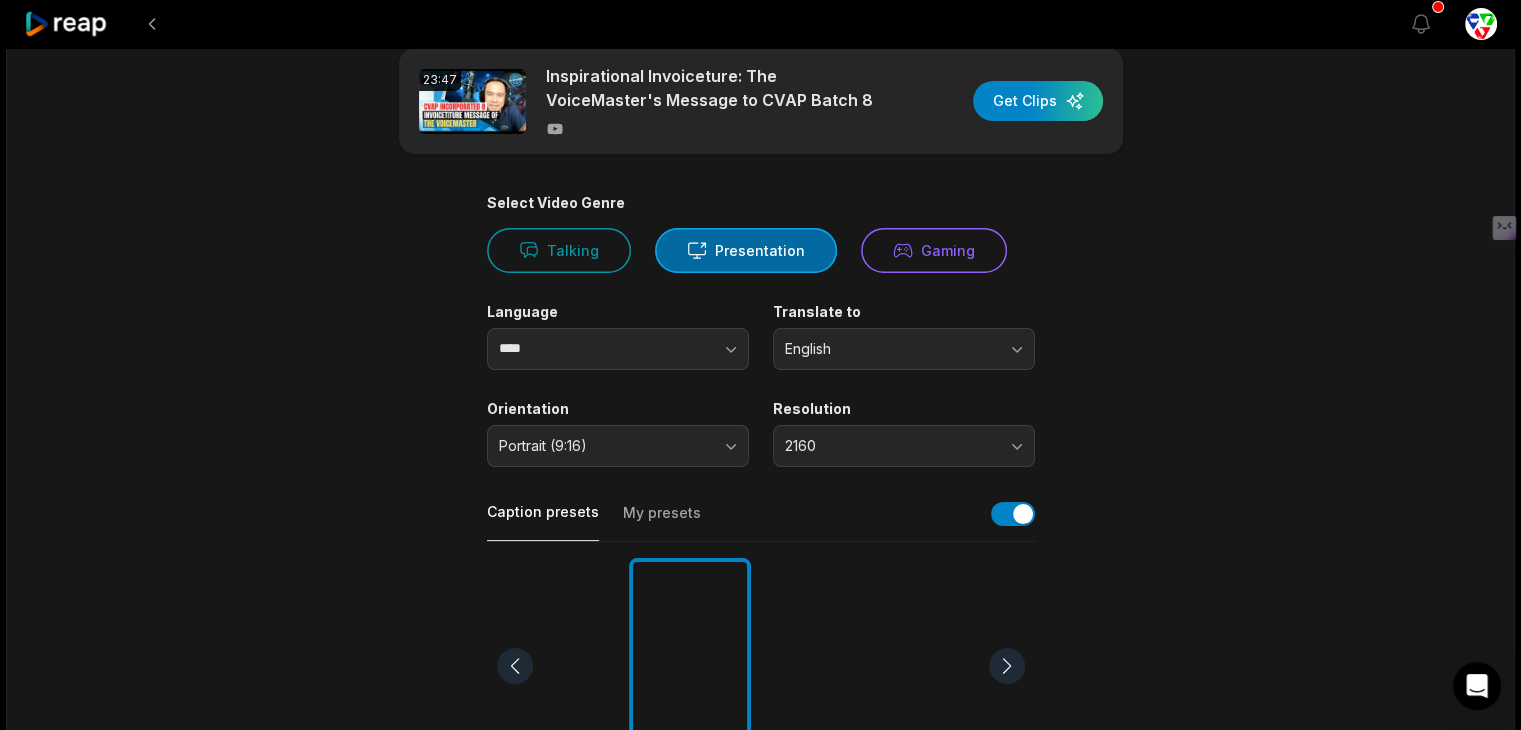 scroll, scrollTop: 0, scrollLeft: 0, axis: both 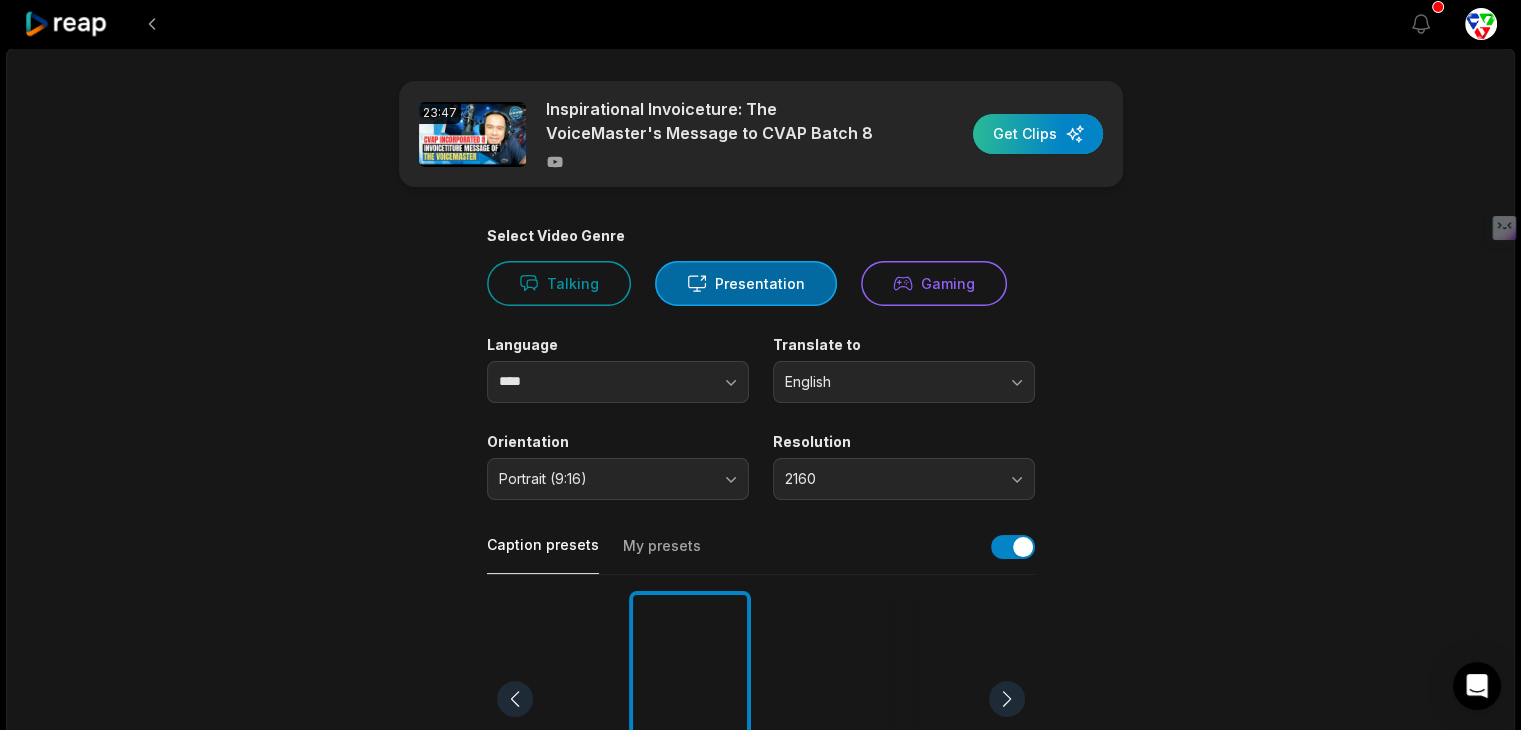 click at bounding box center (1038, 134) 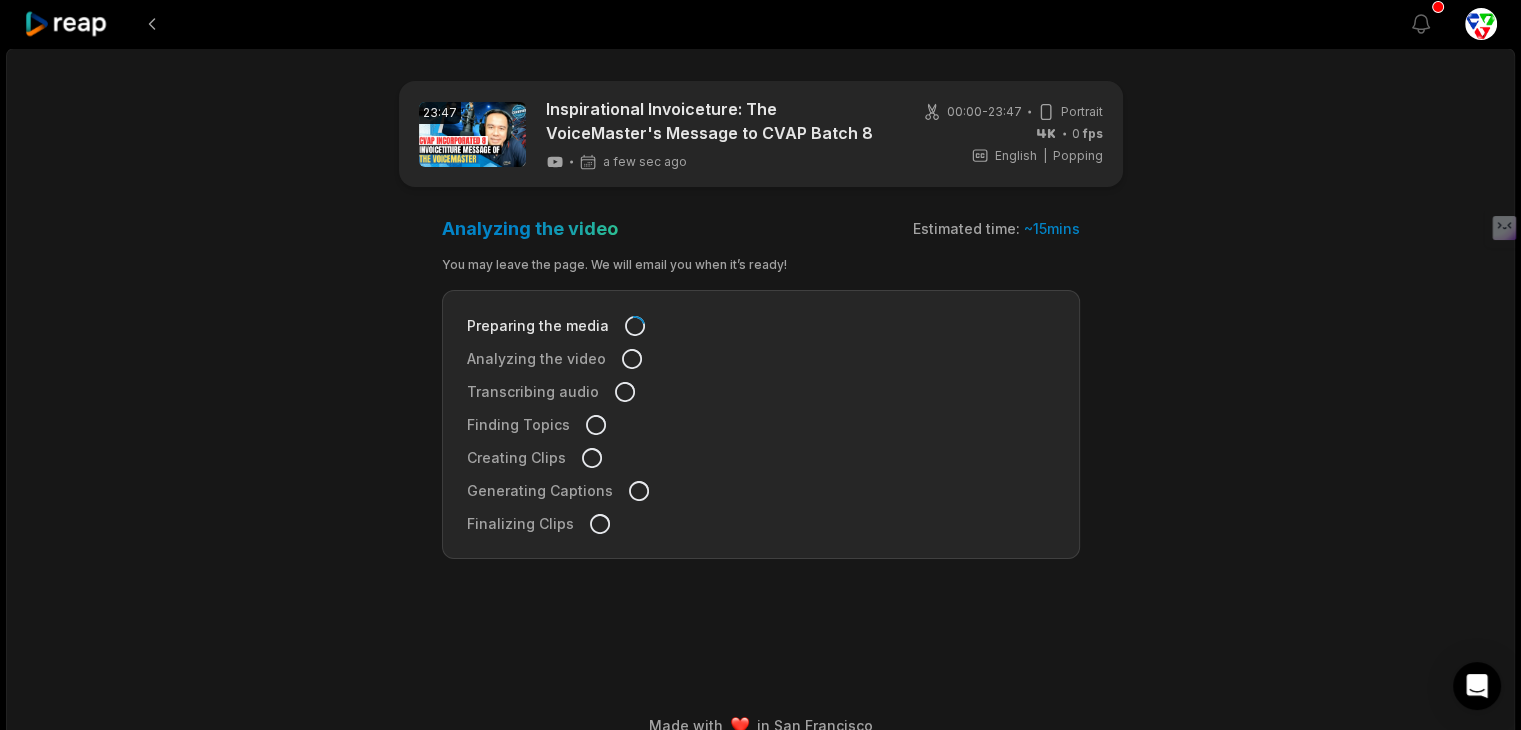 scroll, scrollTop: 0, scrollLeft: 0, axis: both 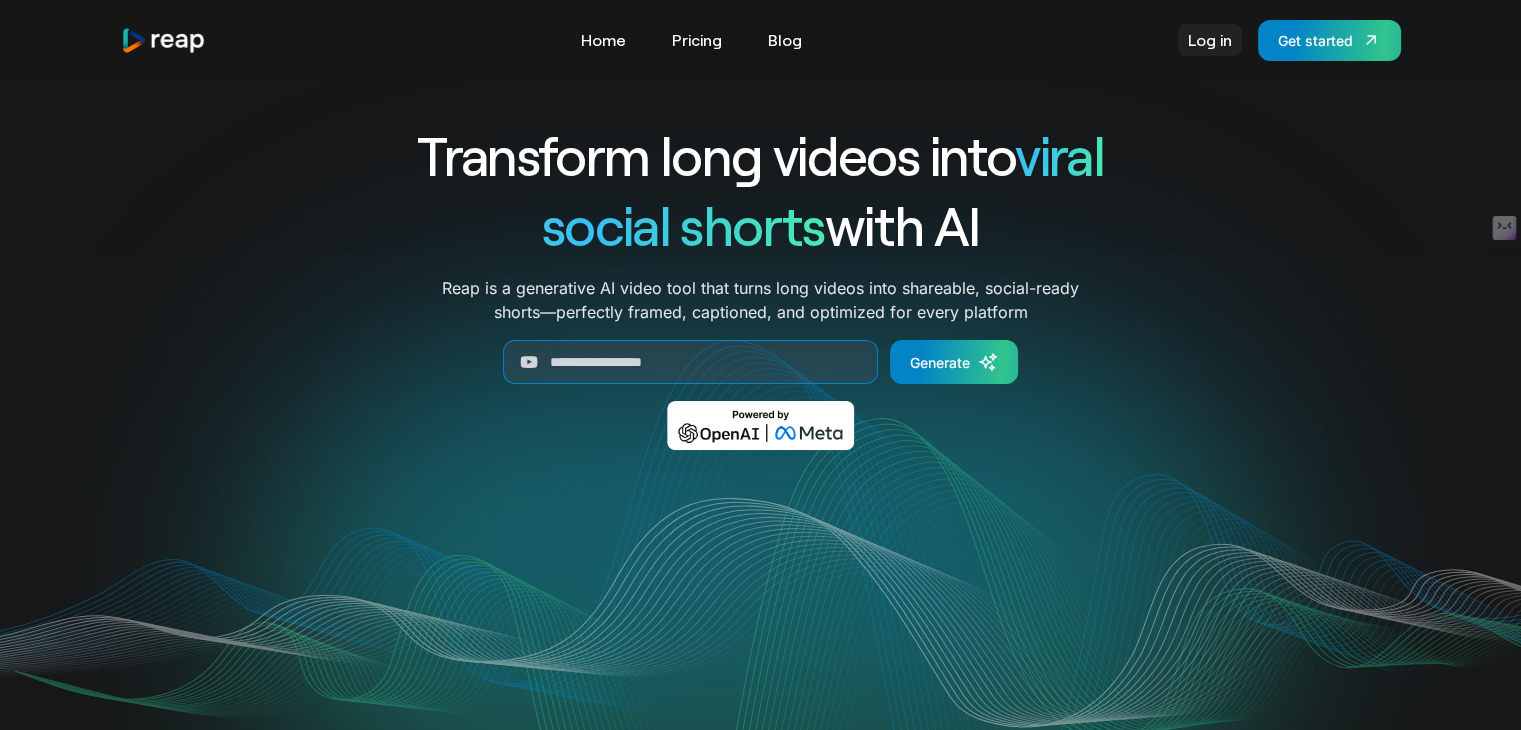 click on "Log in" at bounding box center [1210, 40] 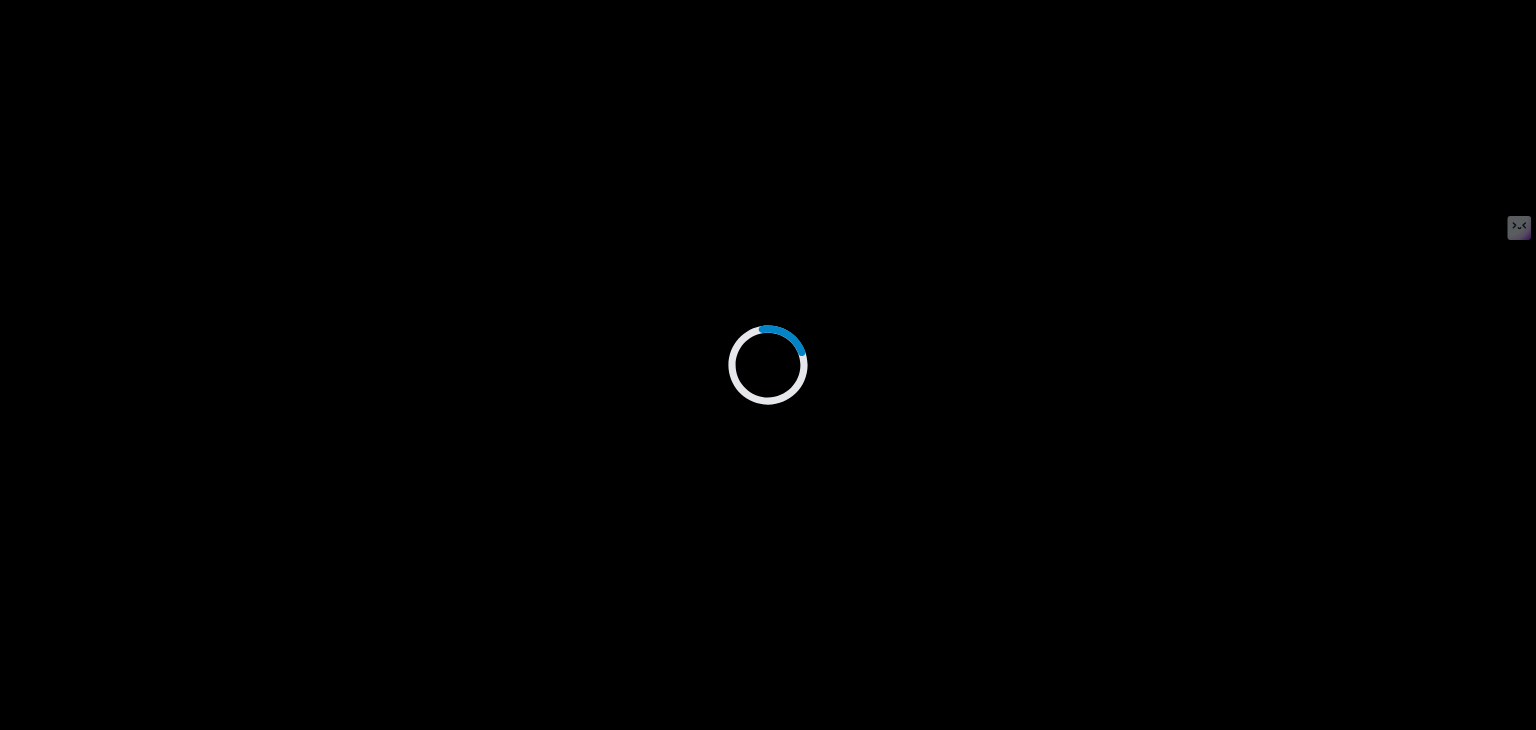 scroll, scrollTop: 0, scrollLeft: 0, axis: both 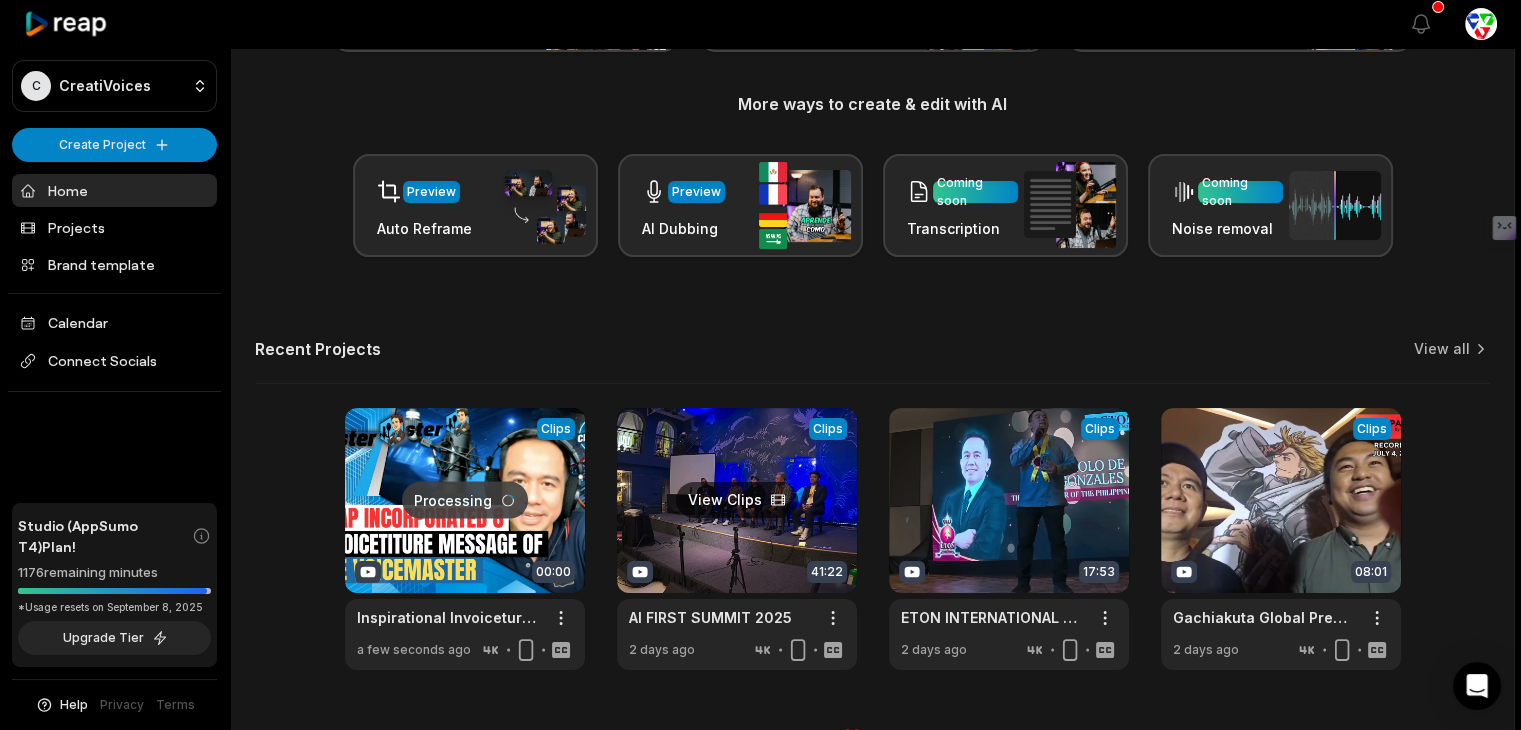 click at bounding box center [737, 539] 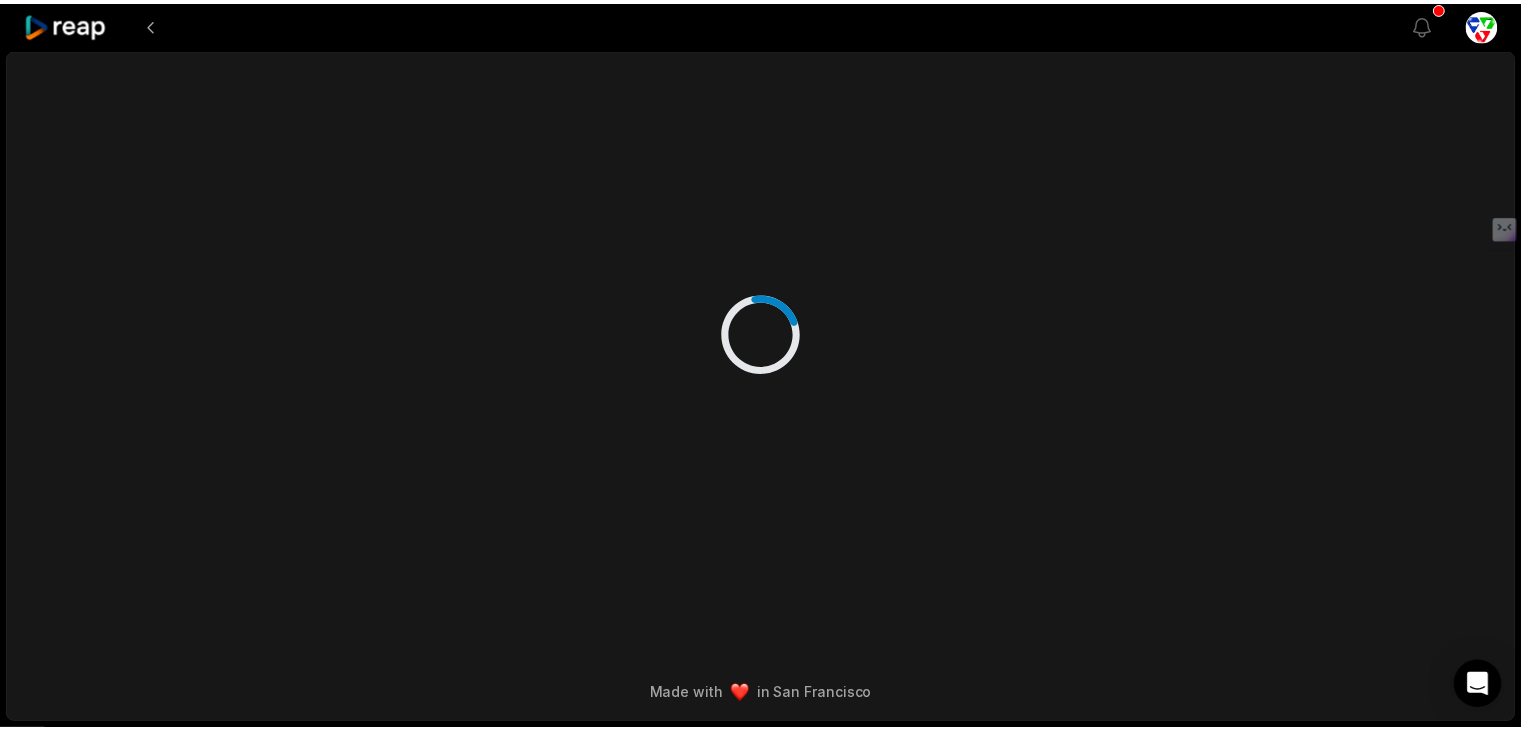 scroll, scrollTop: 0, scrollLeft: 0, axis: both 